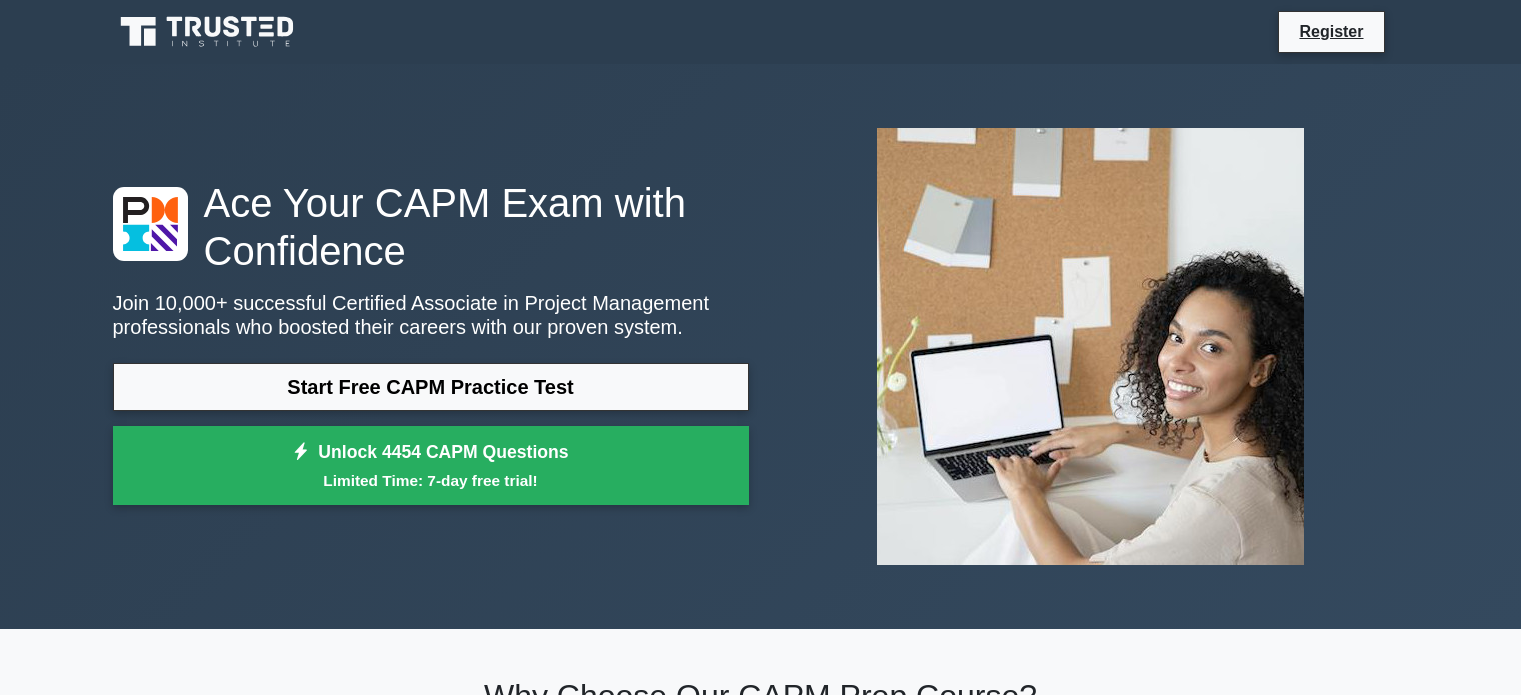 scroll, scrollTop: 0, scrollLeft: 0, axis: both 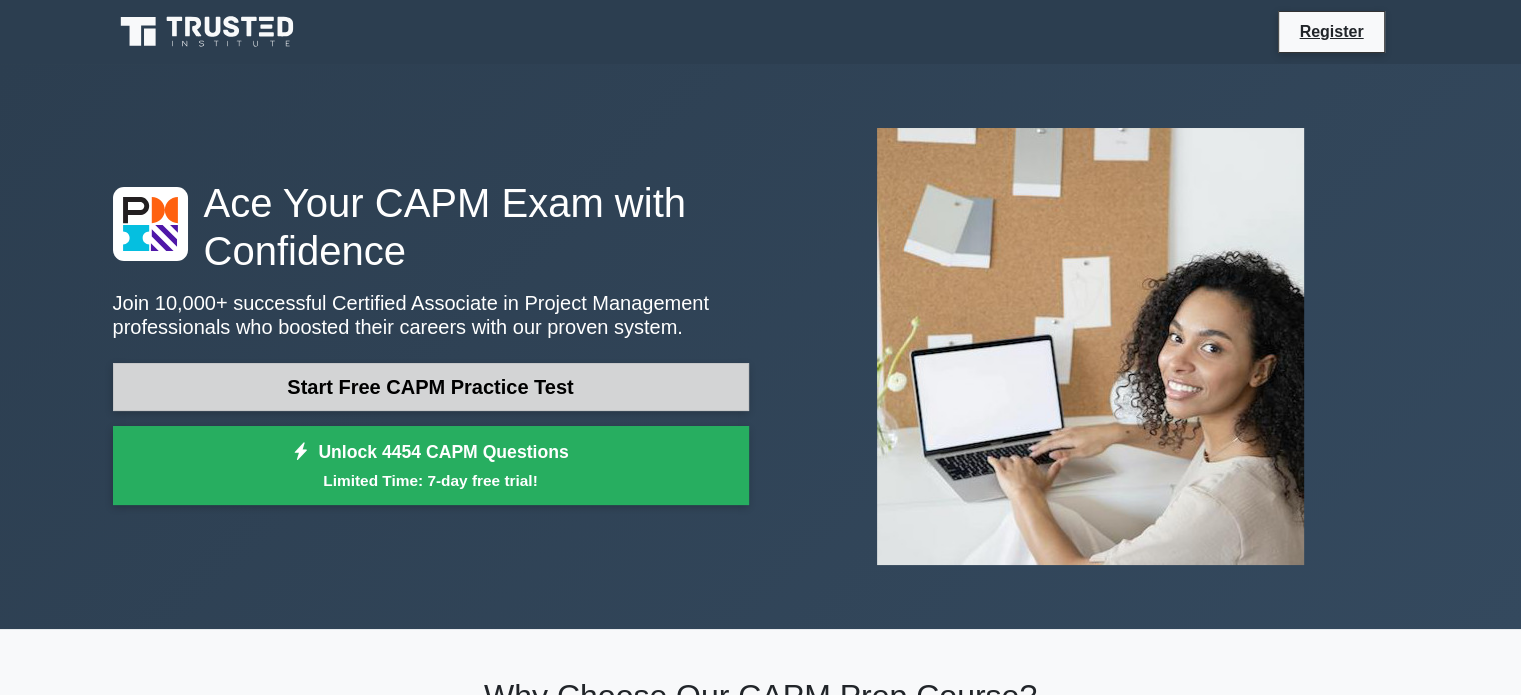 click on "Start Free CAPM Practice Test" at bounding box center (431, 387) 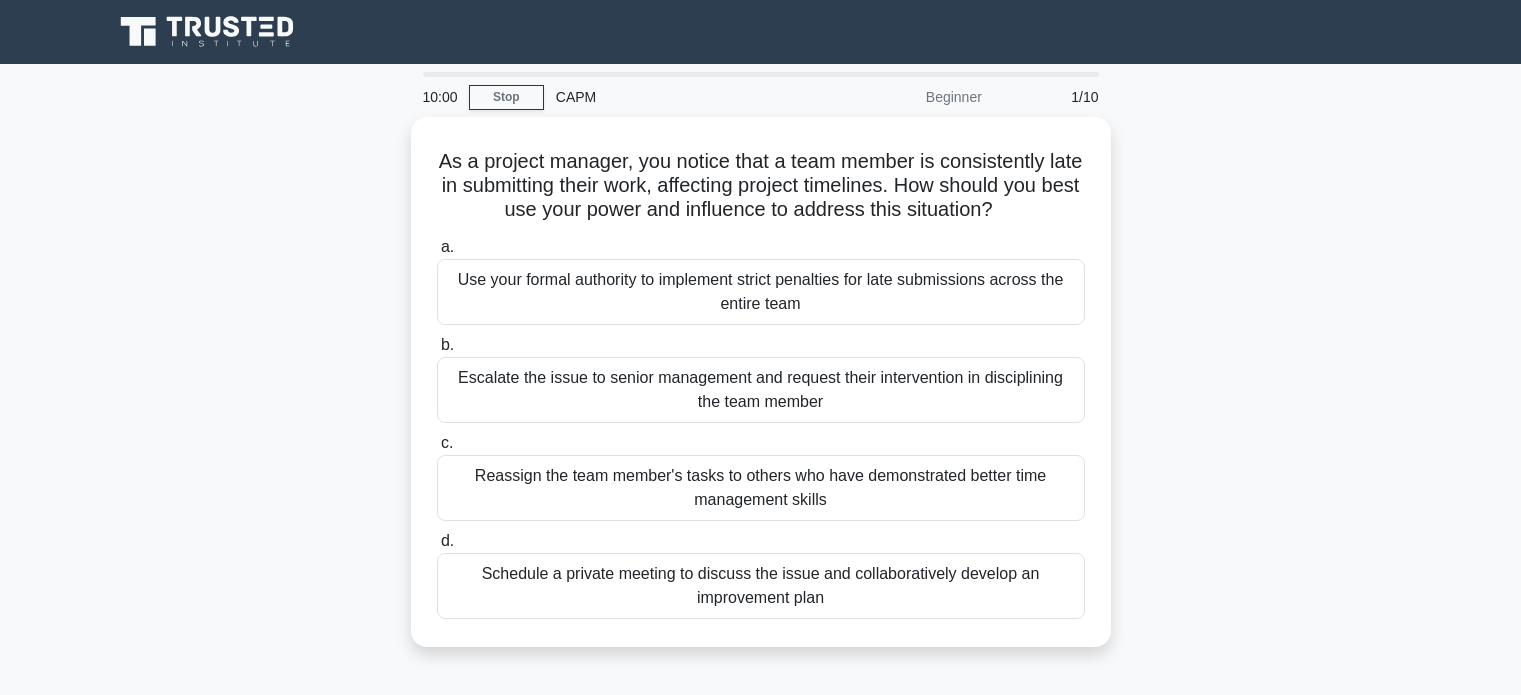scroll, scrollTop: 0, scrollLeft: 0, axis: both 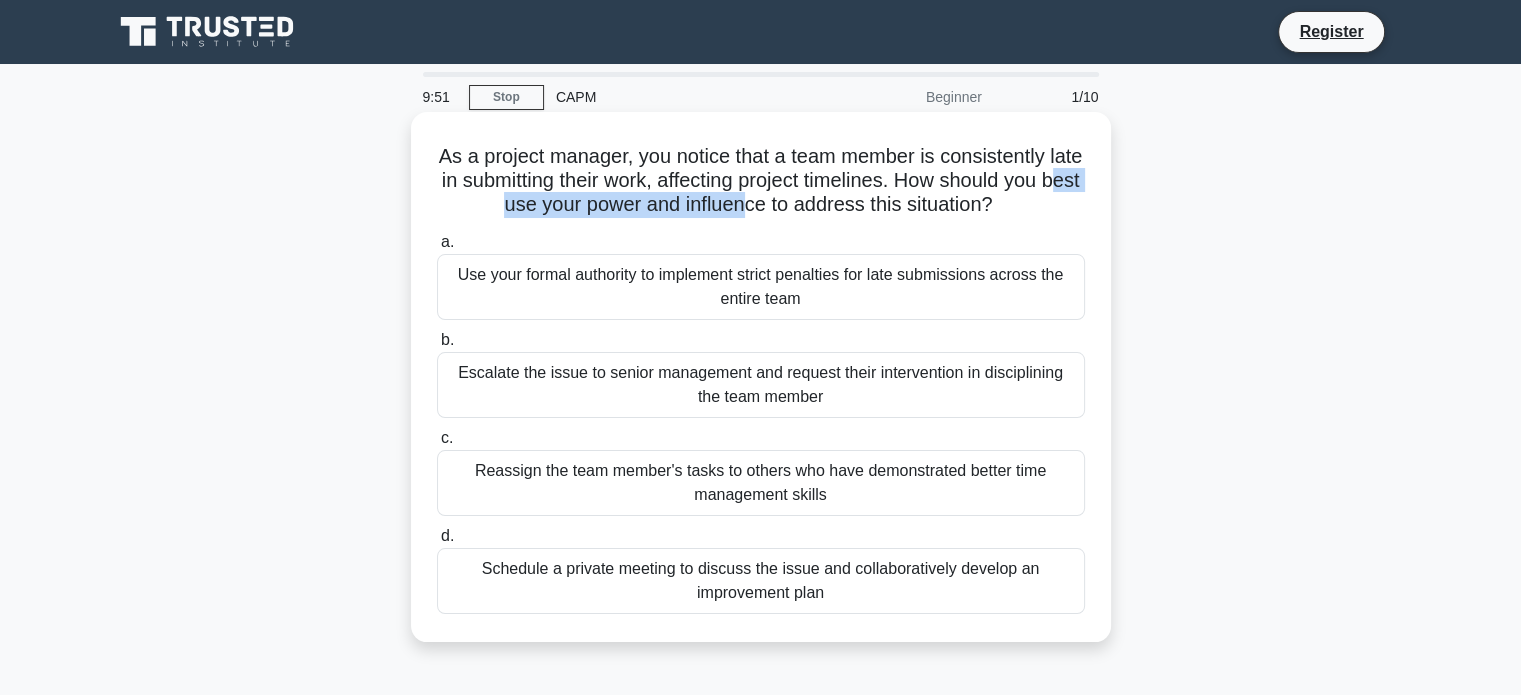 drag, startPoint x: 505, startPoint y: 209, endPoint x: 784, endPoint y: 215, distance: 279.0645 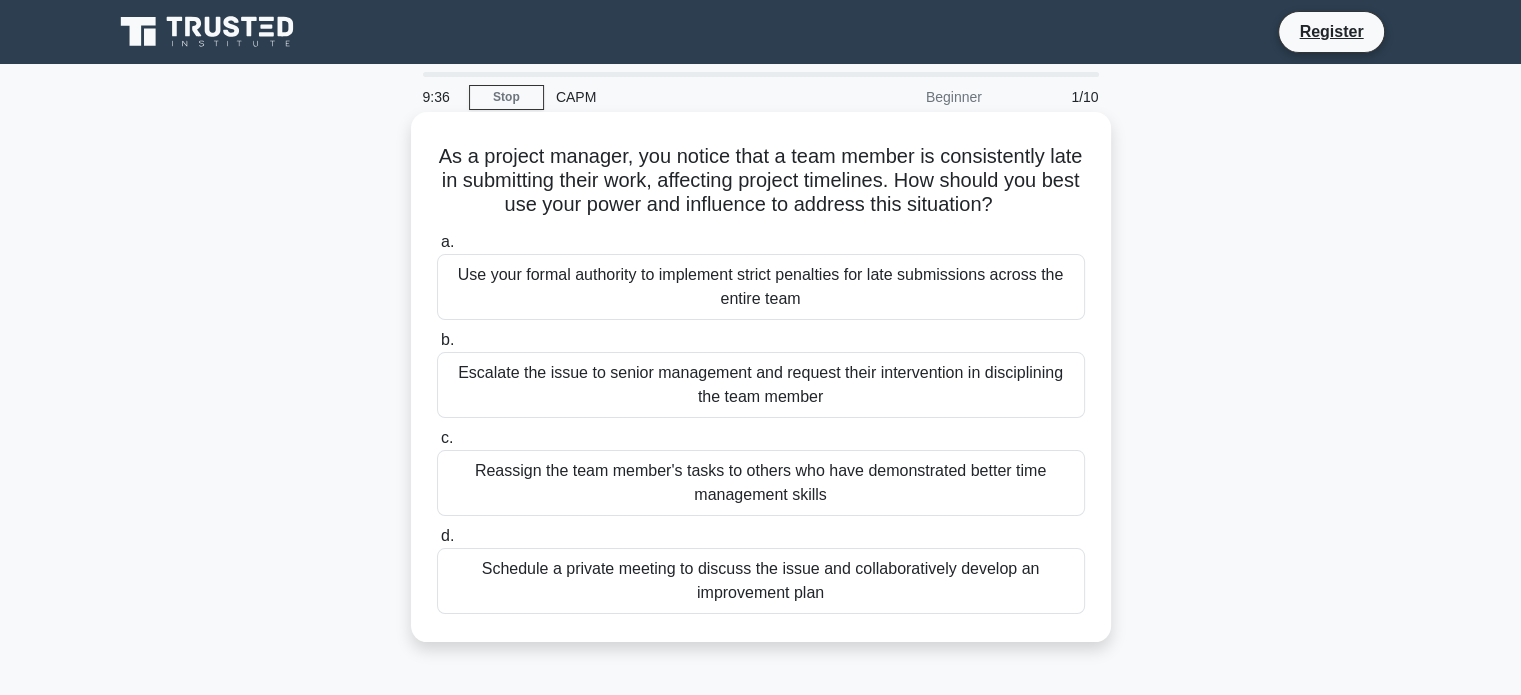 click on "Schedule a private meeting to discuss the issue and collaboratively develop an improvement plan" at bounding box center (761, 581) 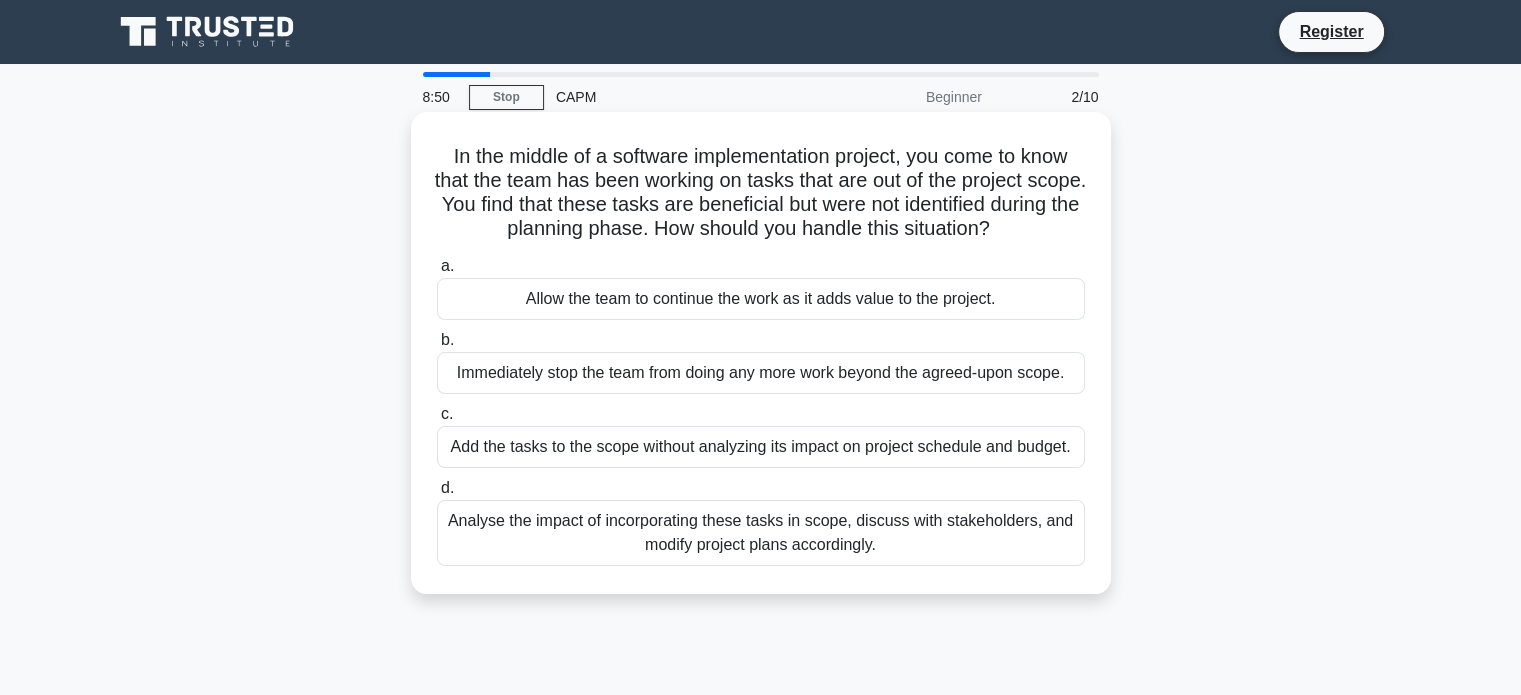 click on "Analyse the impact of incorporating these tasks in scope, discuss with stakeholders, and modify project plans accordingly." at bounding box center [761, 533] 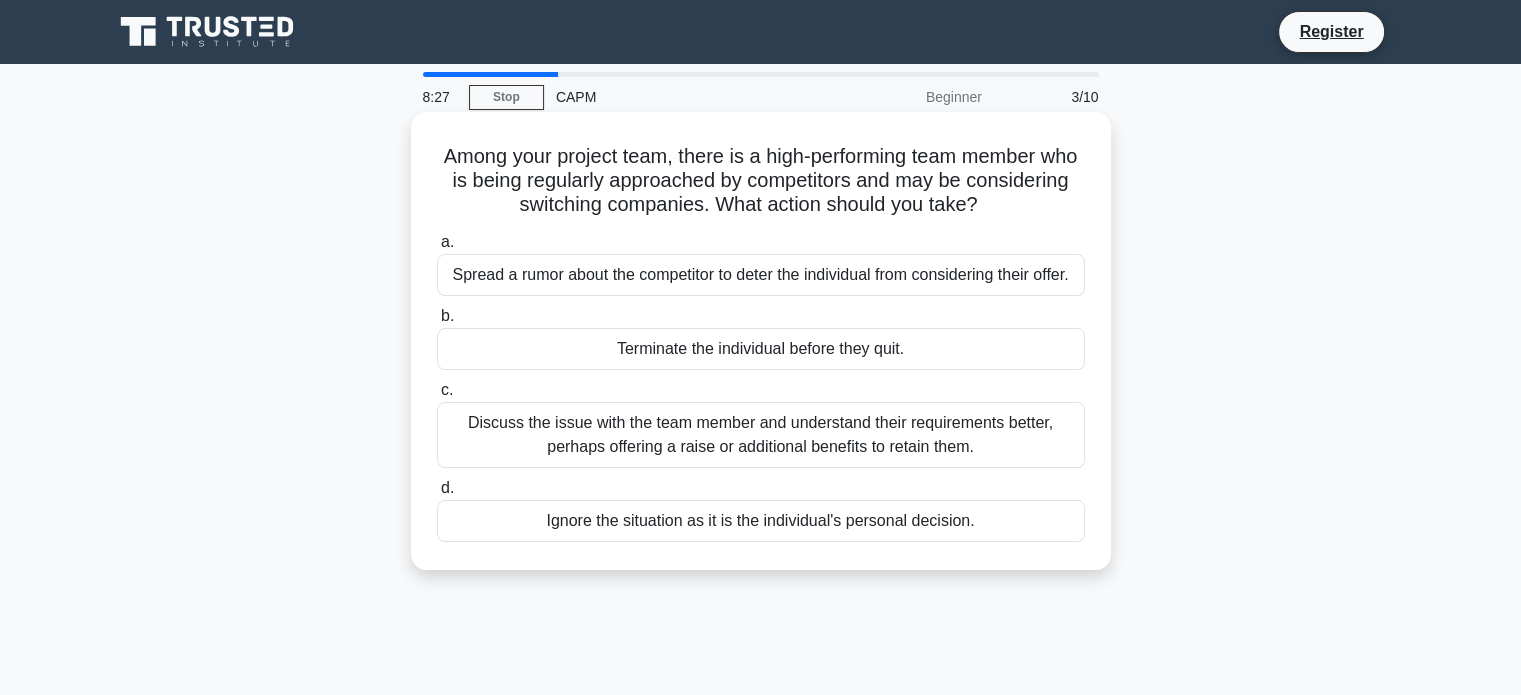 click on "Discuss the issue with the team member and understand their requirements better, perhaps offering a raise or additional benefits to retain them." at bounding box center [761, 435] 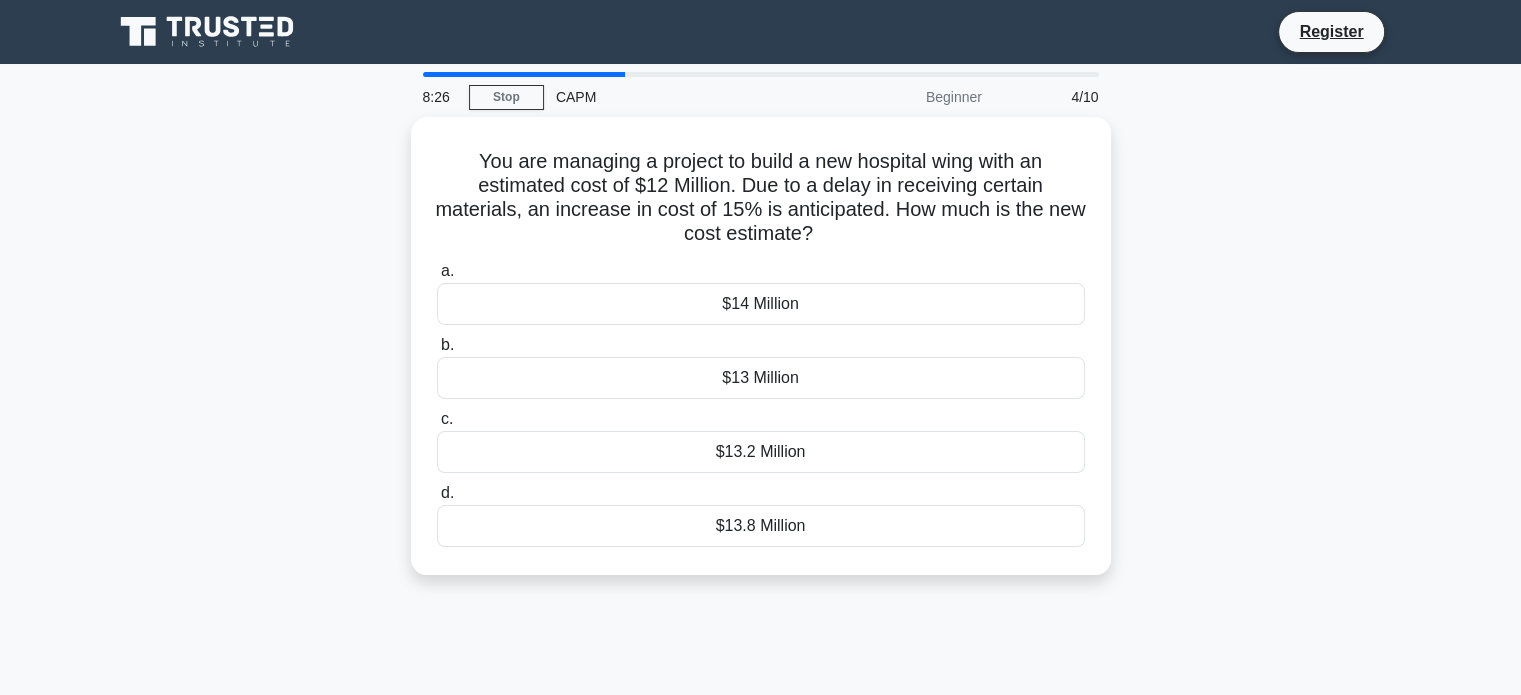 click on "$13.2 Million" at bounding box center [761, 452] 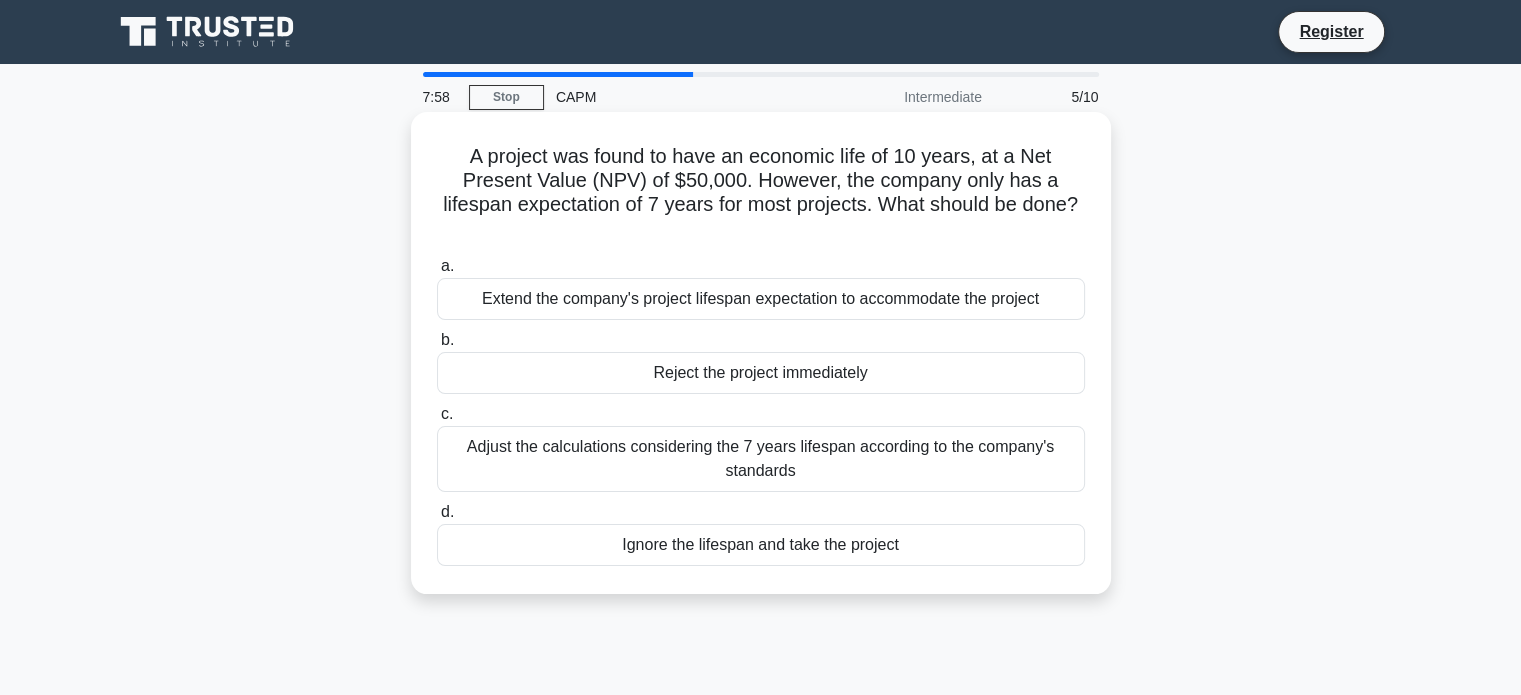 click on "Adjust the calculations considering the 7 years lifespan according to the company's standards" at bounding box center (761, 459) 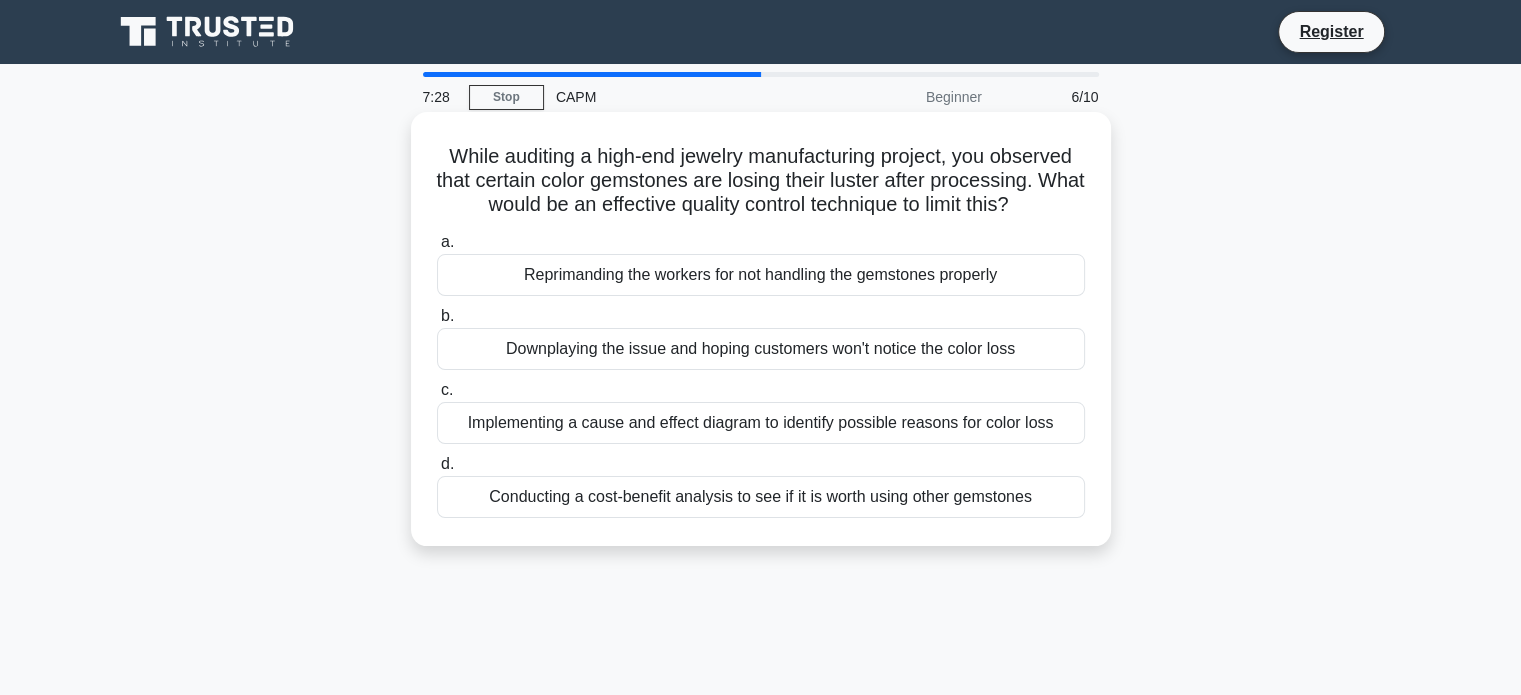 click on "Conducting a cost-benefit analysis to see if it is worth using other gemstones" at bounding box center (761, 497) 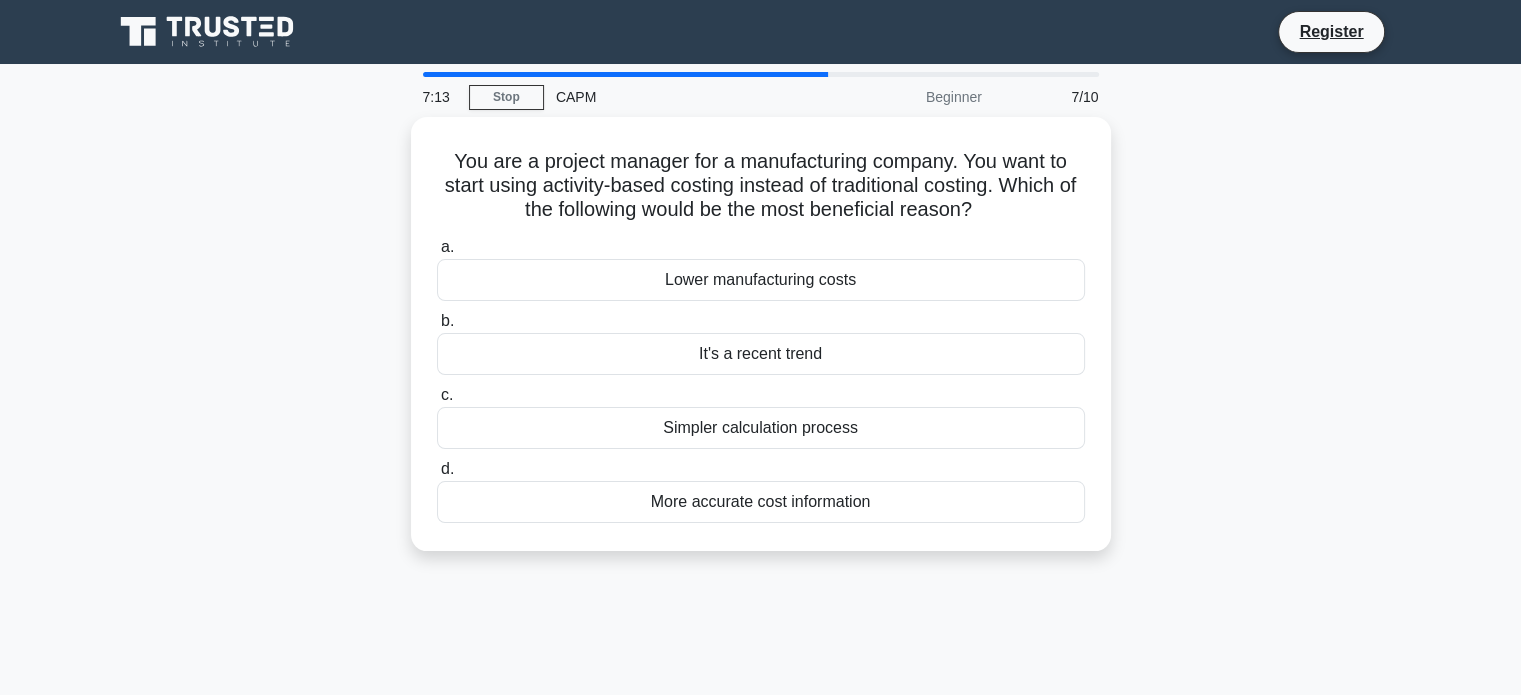 click on "More accurate cost information" at bounding box center (761, 502) 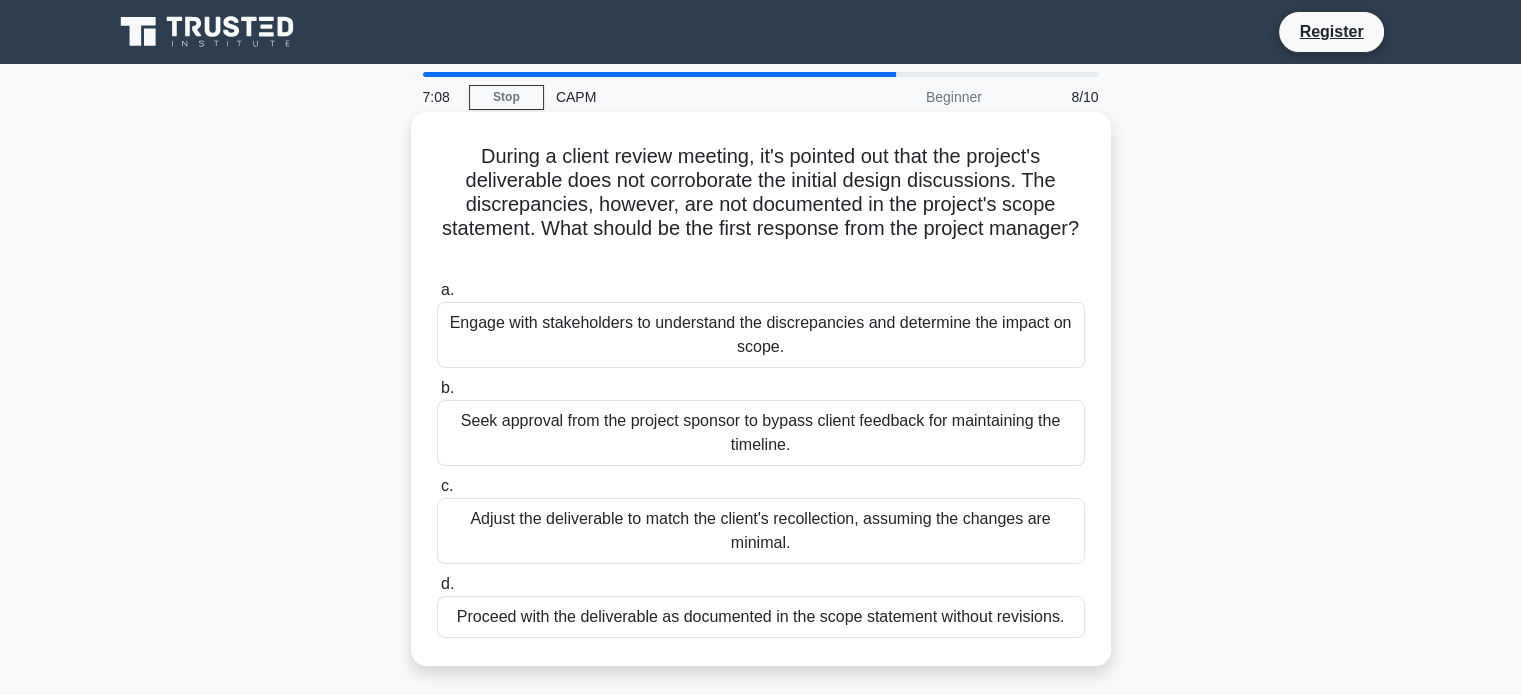 scroll, scrollTop: 0, scrollLeft: 0, axis: both 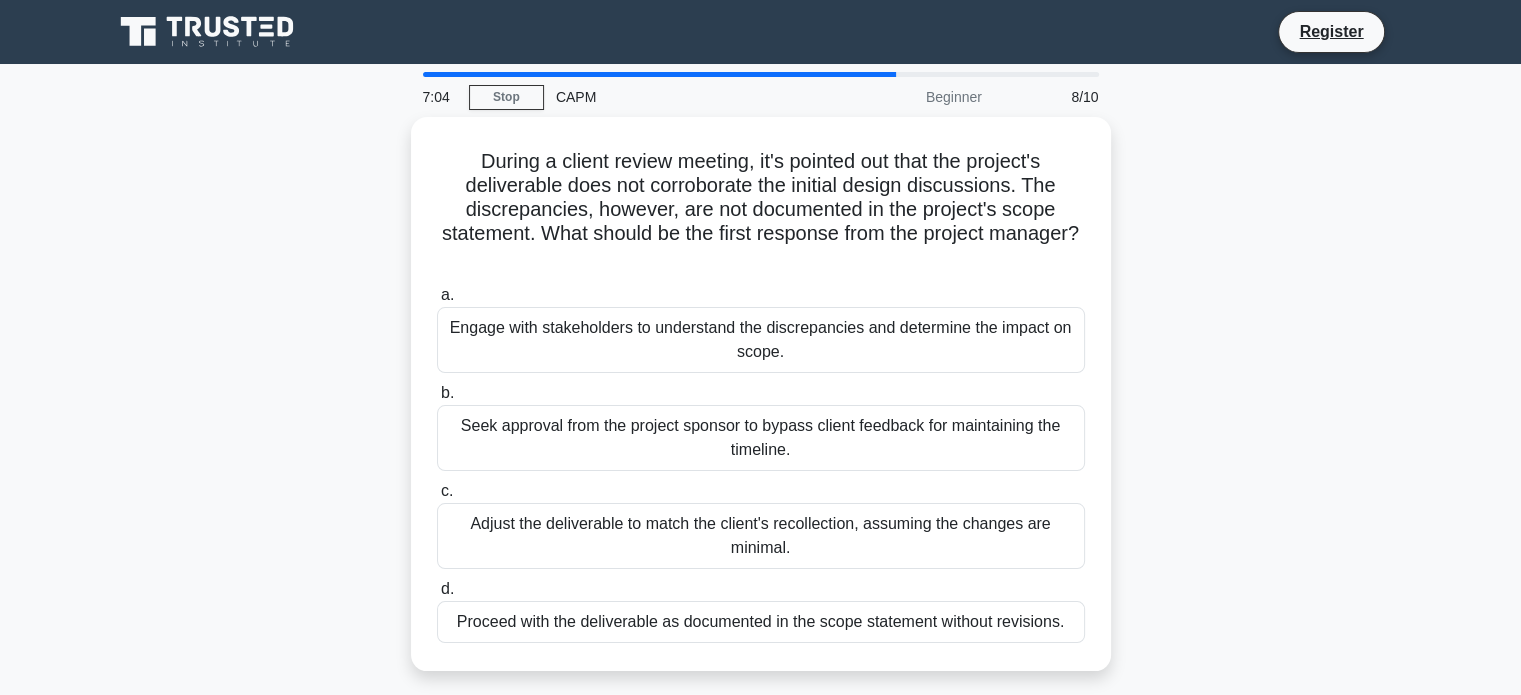 click on "8/10" at bounding box center [1052, 97] 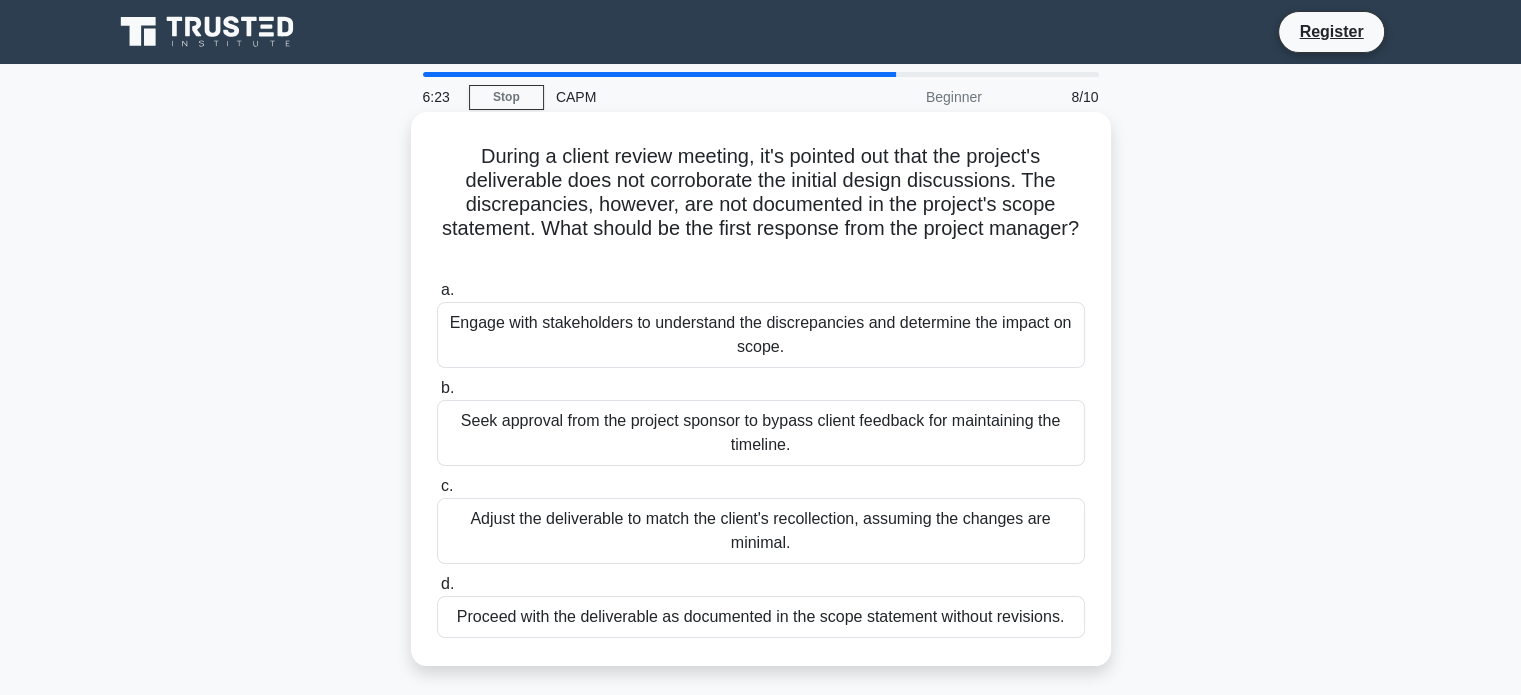 click on "Engage with stakeholders to understand the discrepancies and determine the impact on scope." at bounding box center (761, 335) 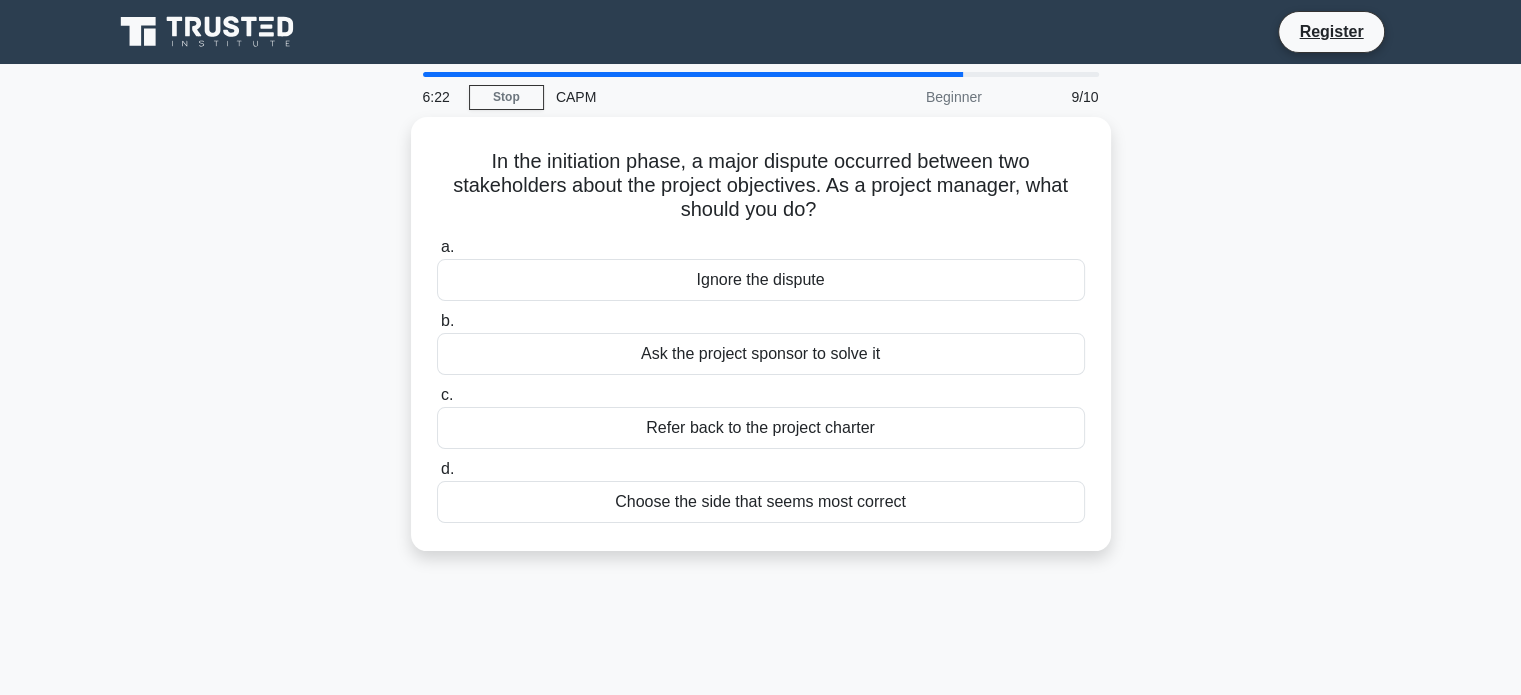 scroll, scrollTop: 0, scrollLeft: 0, axis: both 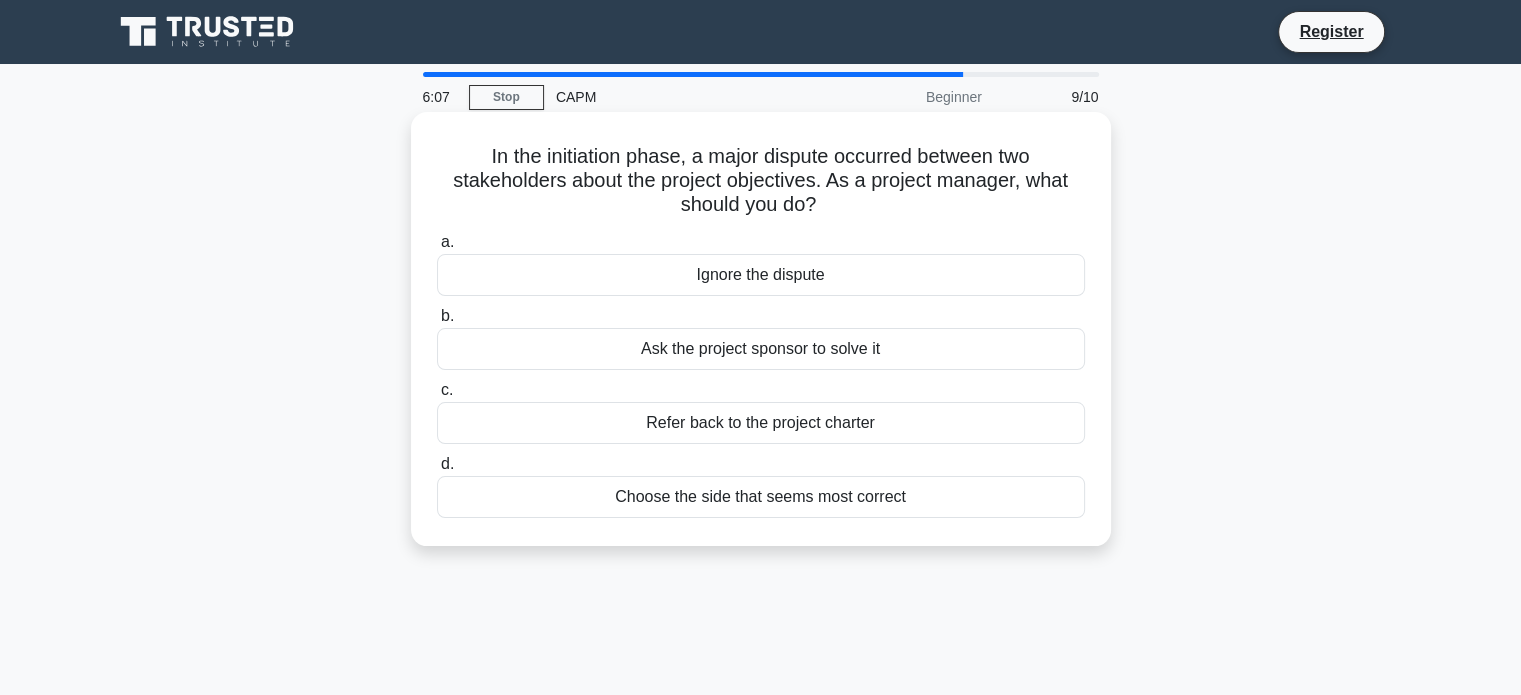 click on "Refer back to the project charter" at bounding box center [761, 423] 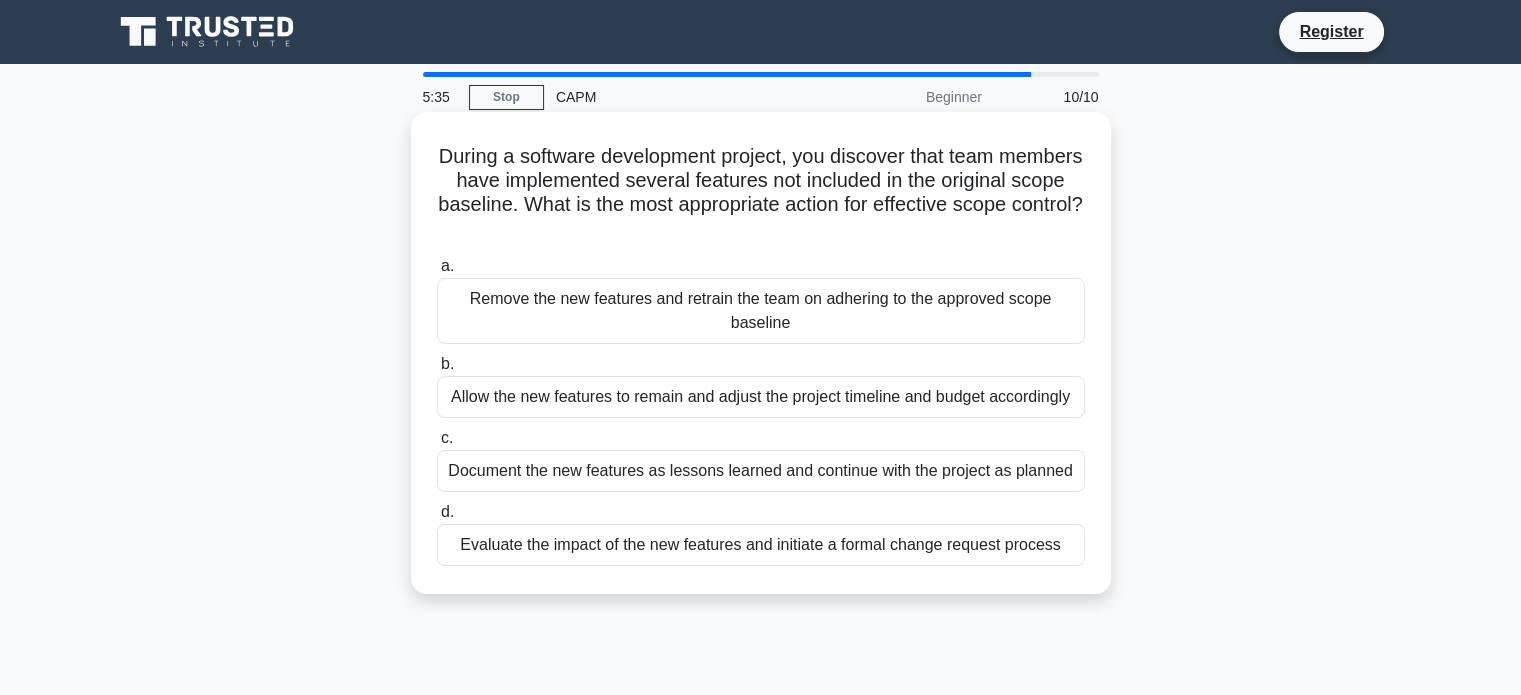 click on "Evaluate the impact of the new features and initiate a formal change request process" at bounding box center [761, 545] 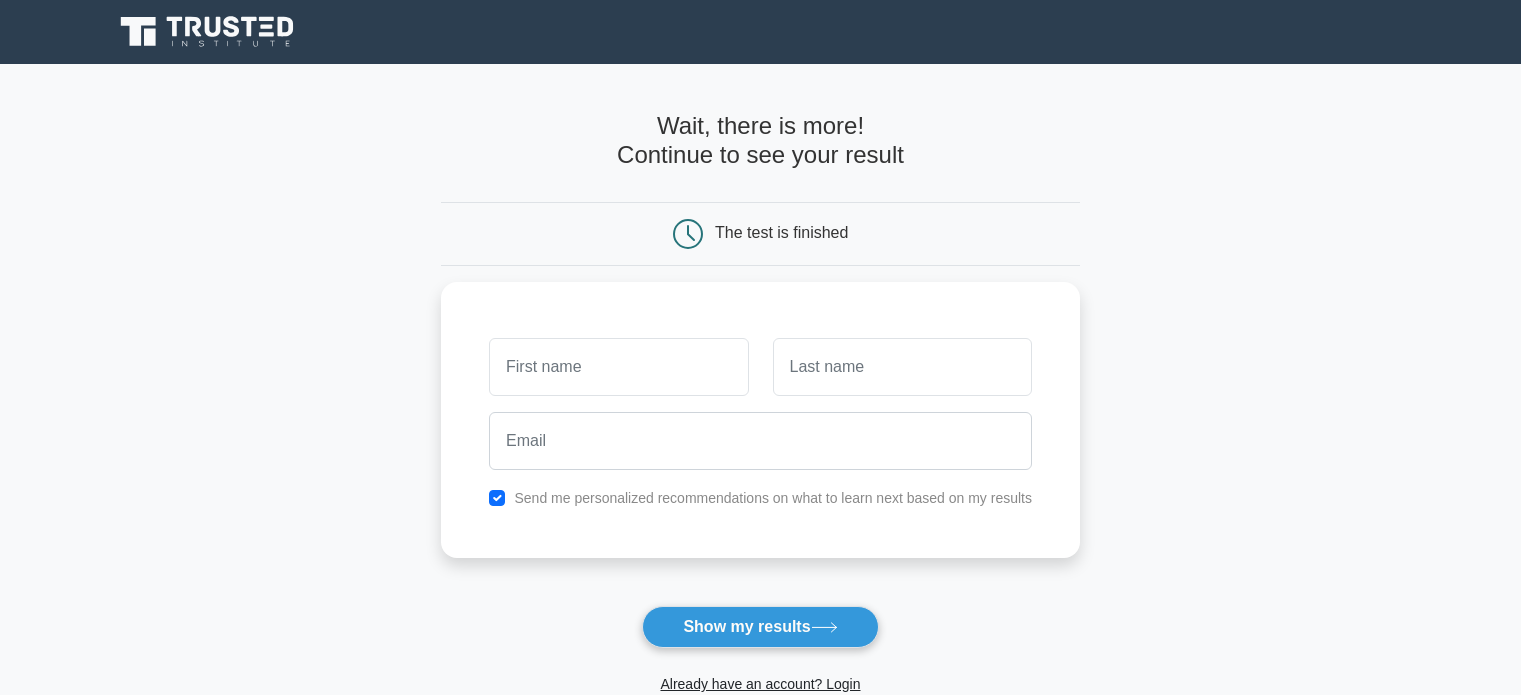 scroll, scrollTop: 0, scrollLeft: 0, axis: both 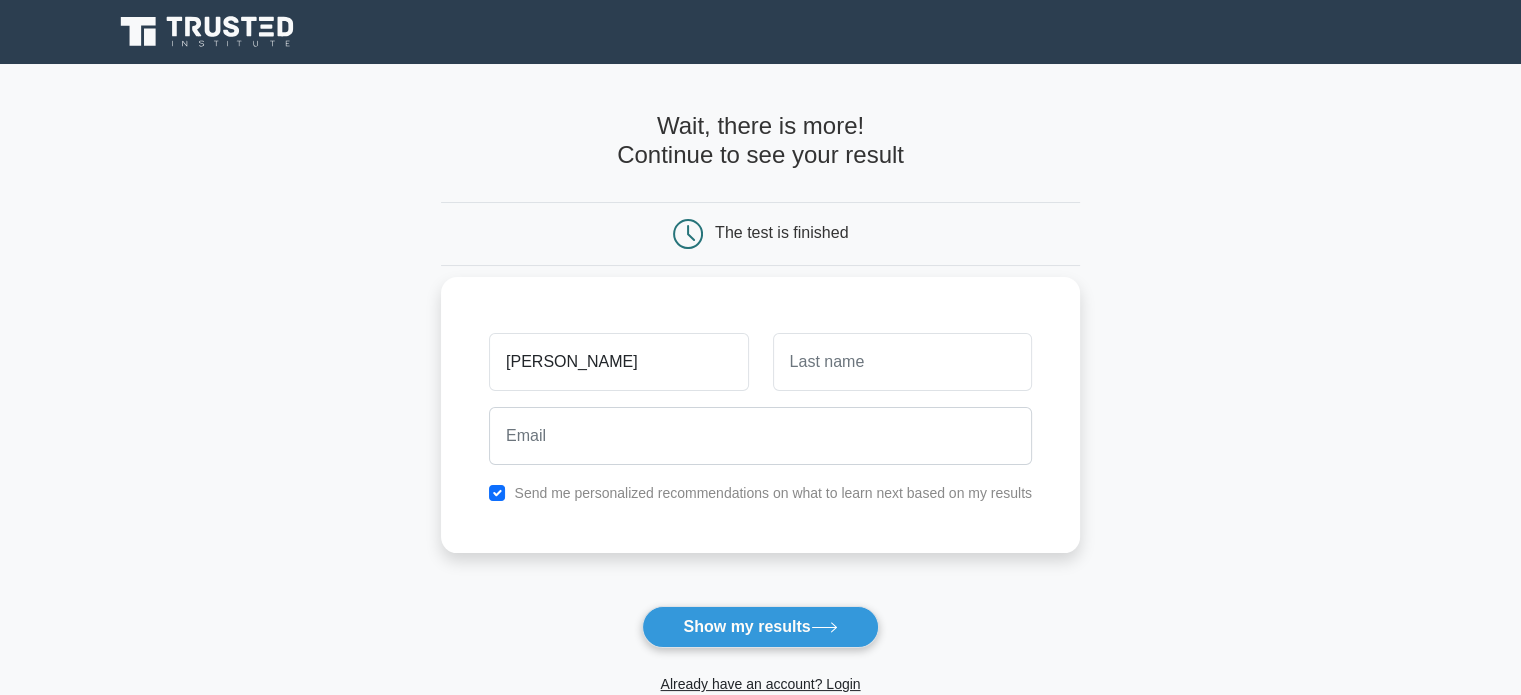type on "[PERSON_NAME]" 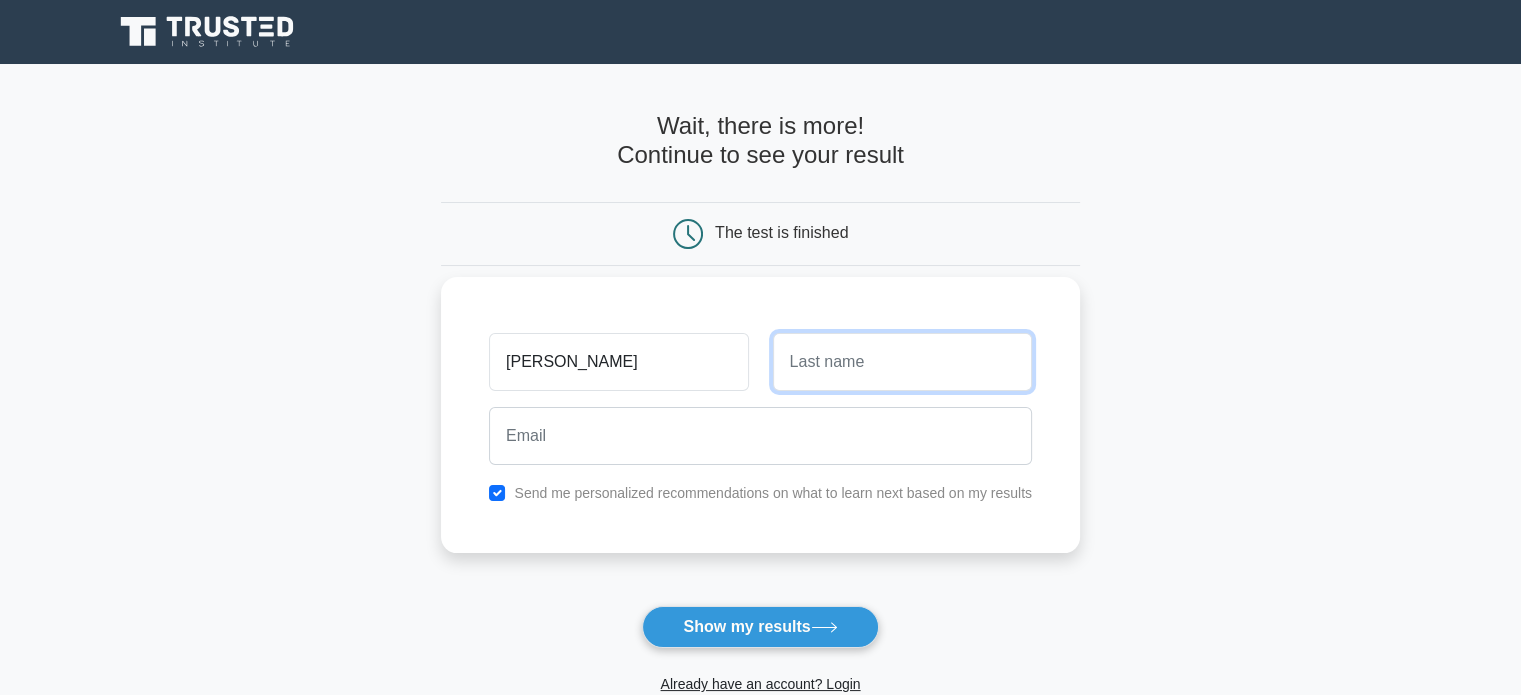 click at bounding box center [902, 362] 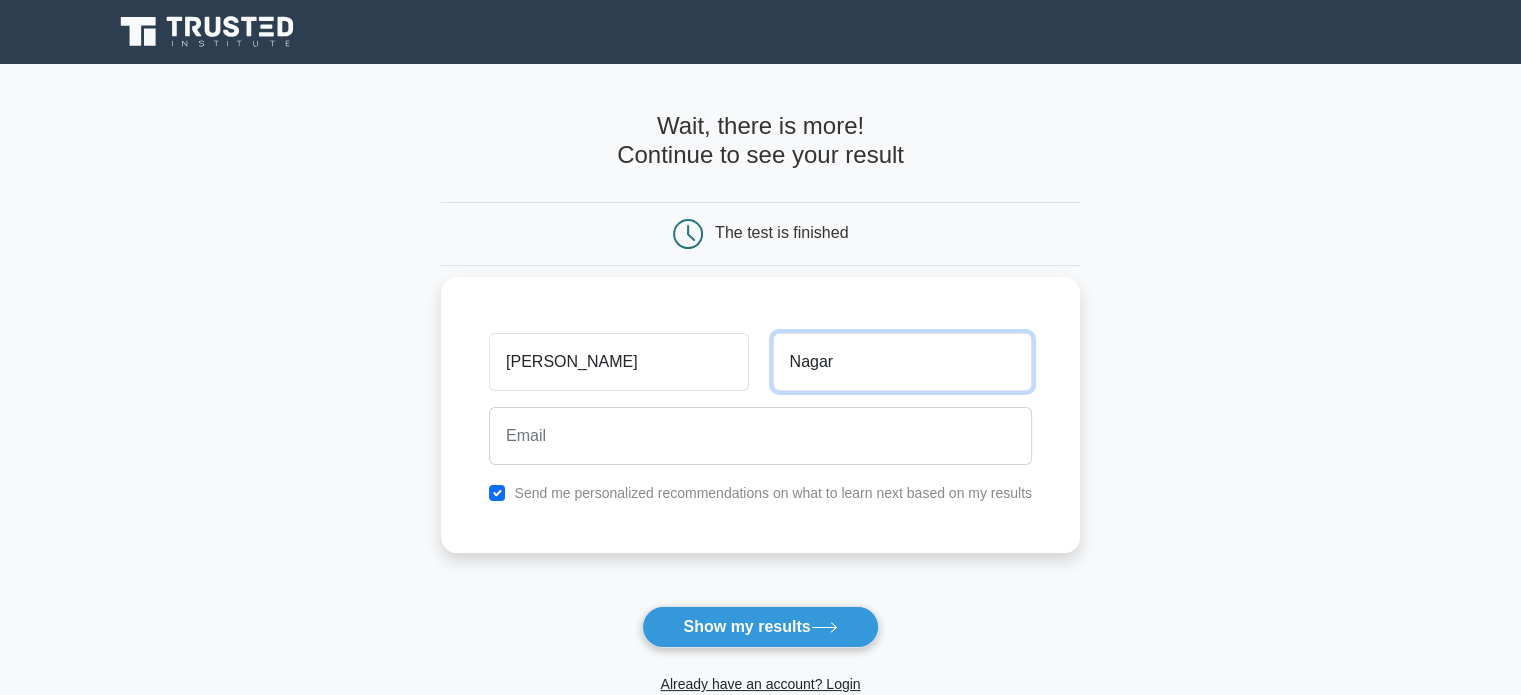type on "Nagar" 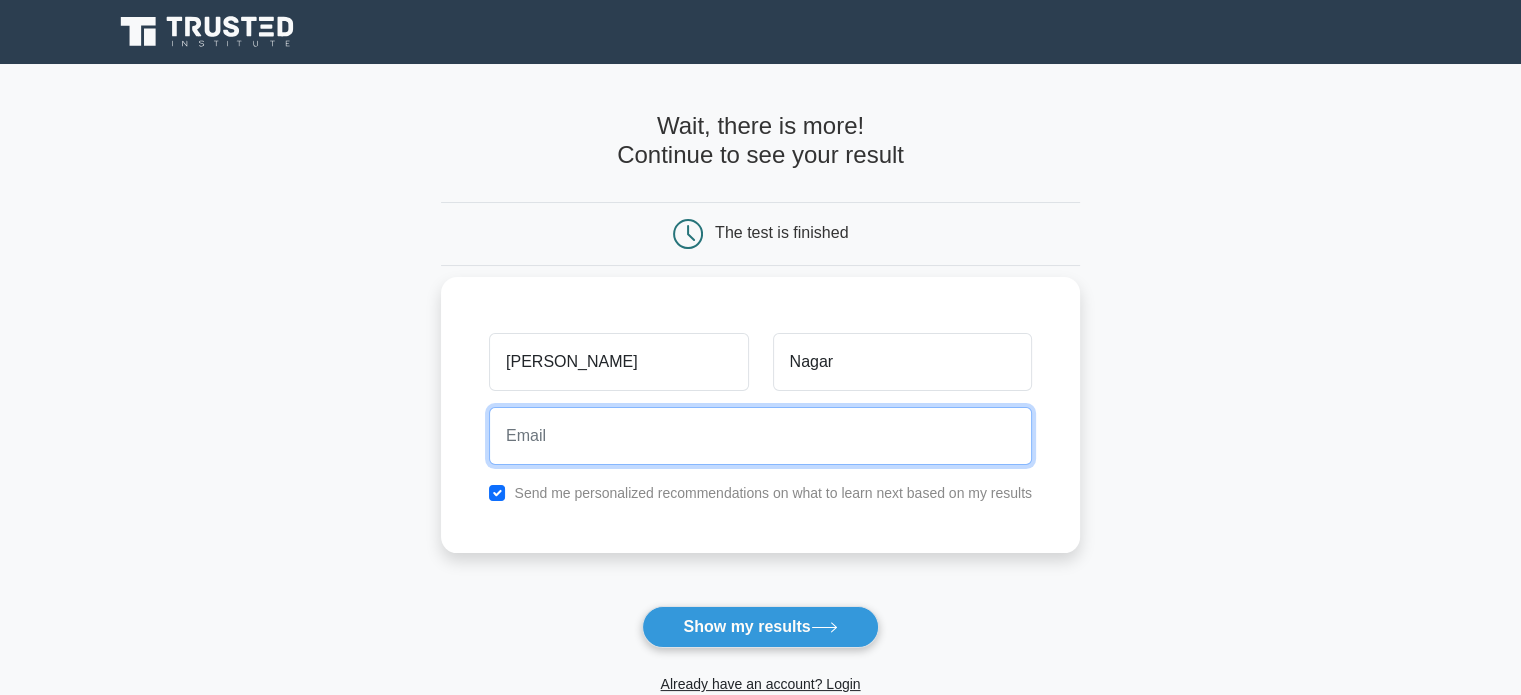 click at bounding box center (760, 436) 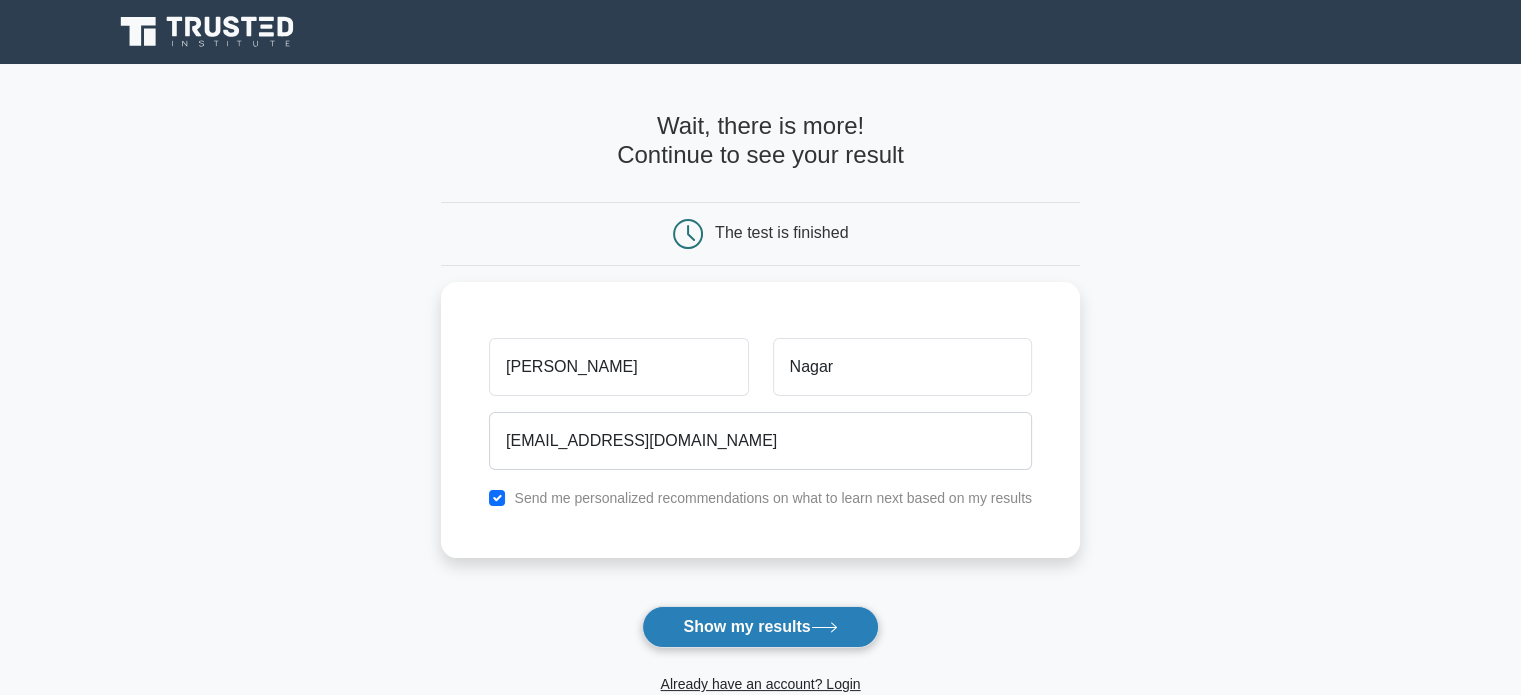 click on "Show my results" at bounding box center [760, 627] 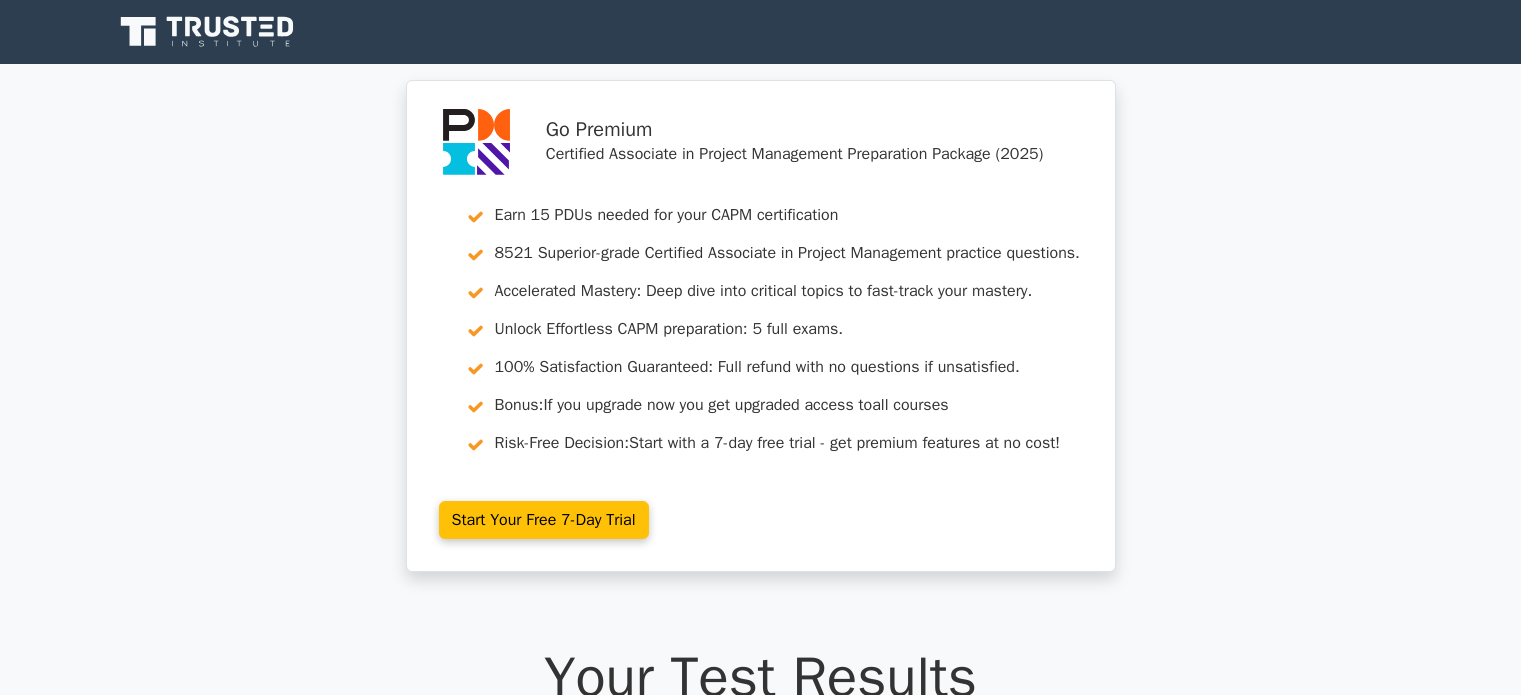 scroll, scrollTop: 0, scrollLeft: 0, axis: both 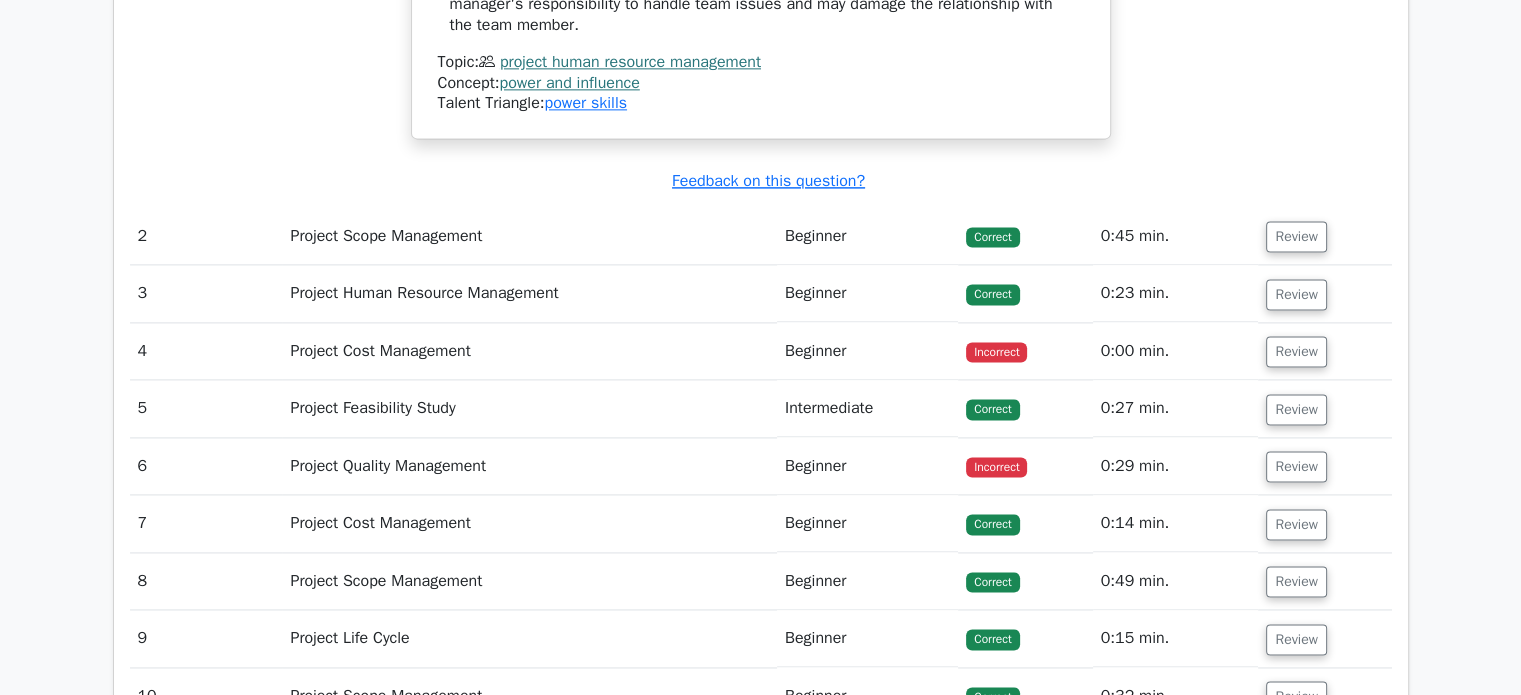 click on "Project Cost Management" at bounding box center (529, 351) 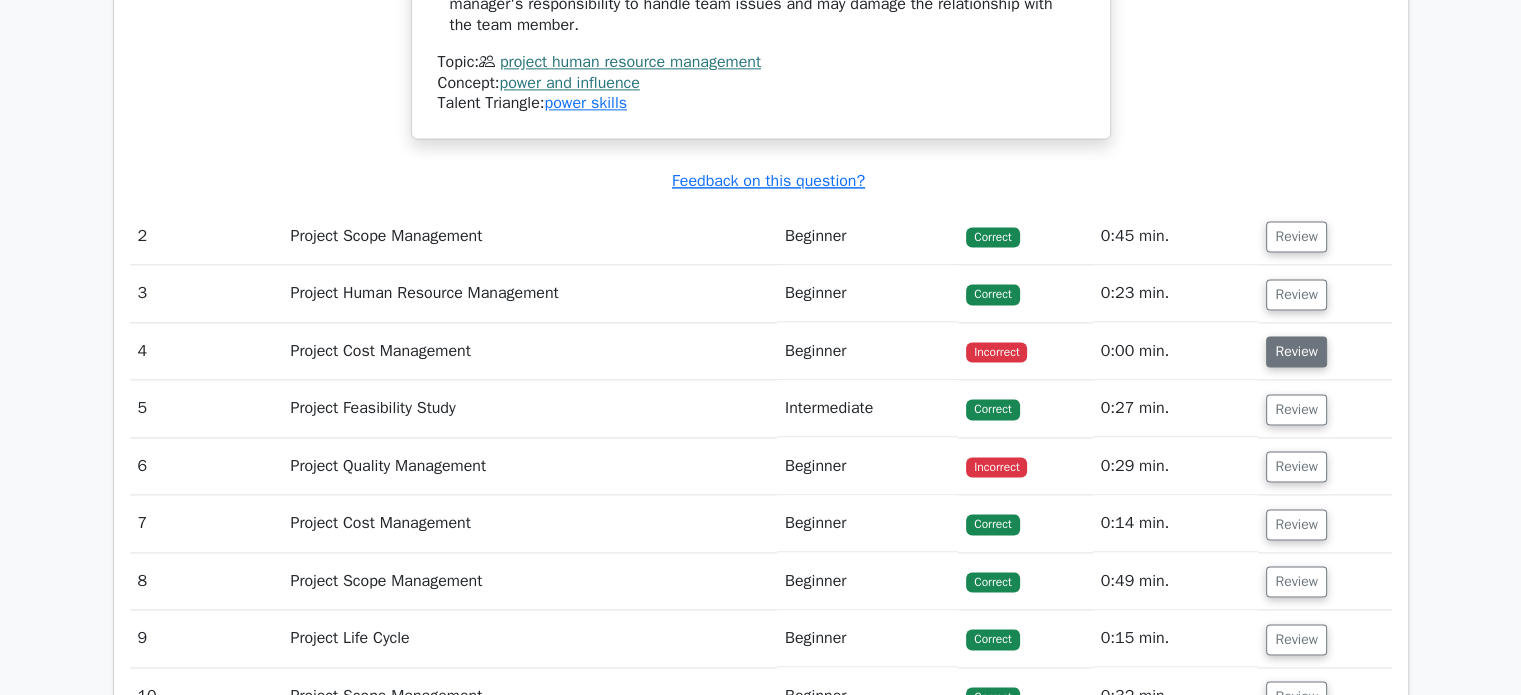 click on "Review" at bounding box center (1296, 351) 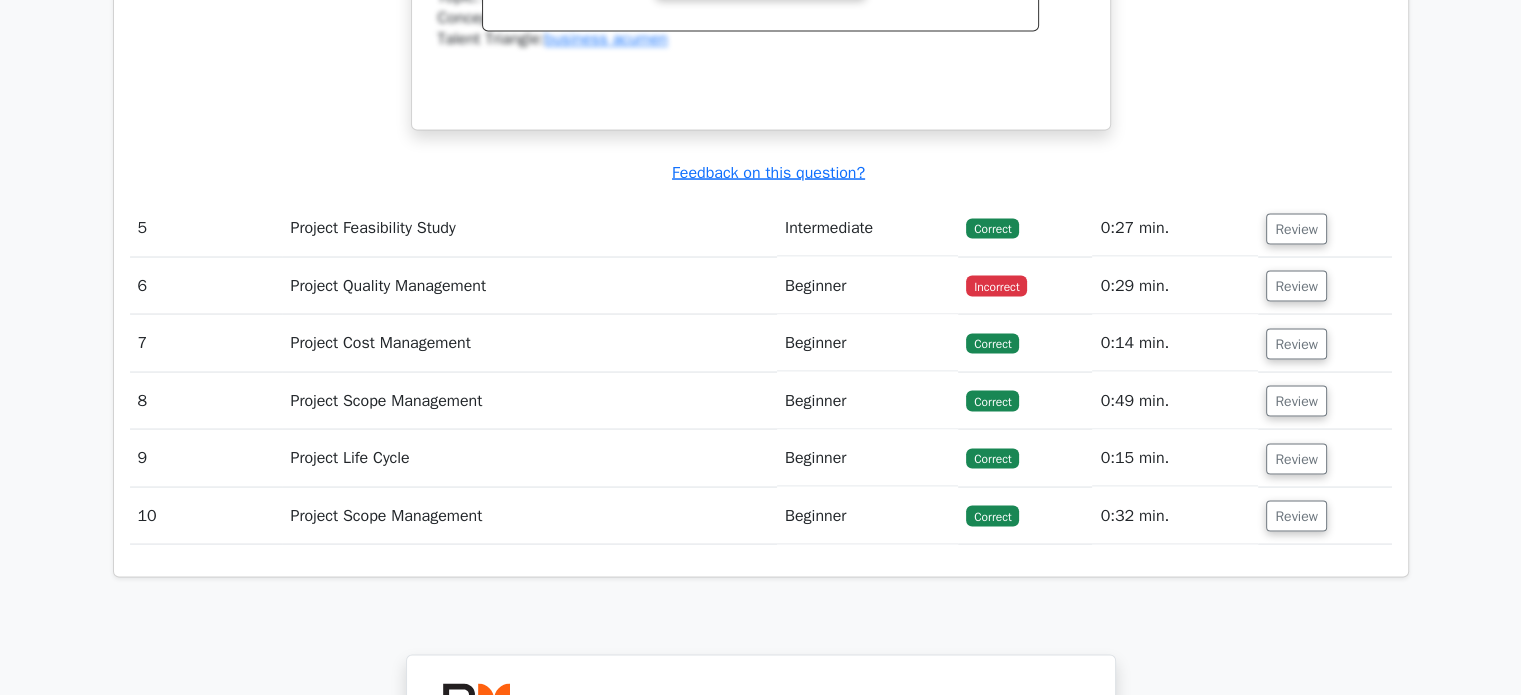 scroll, scrollTop: 3759, scrollLeft: 0, axis: vertical 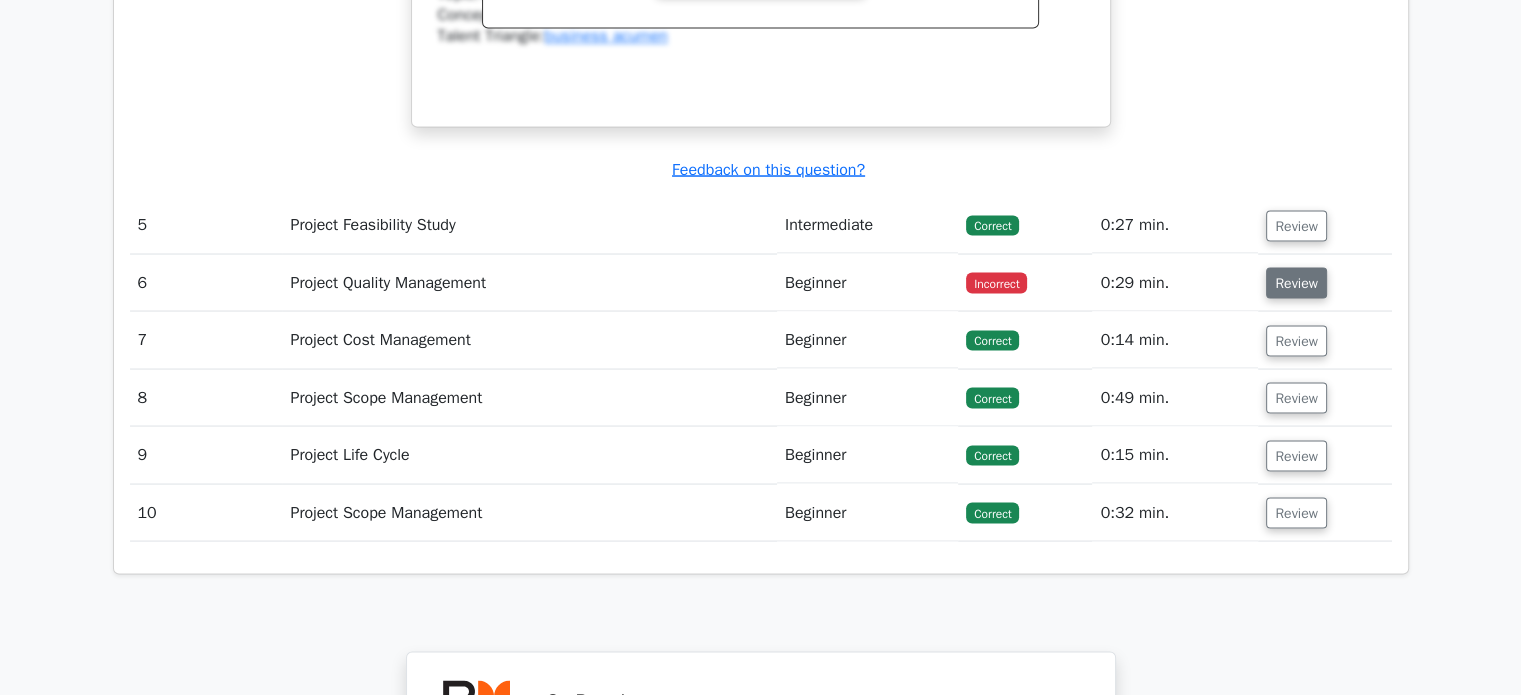 click on "Review" at bounding box center [1296, 282] 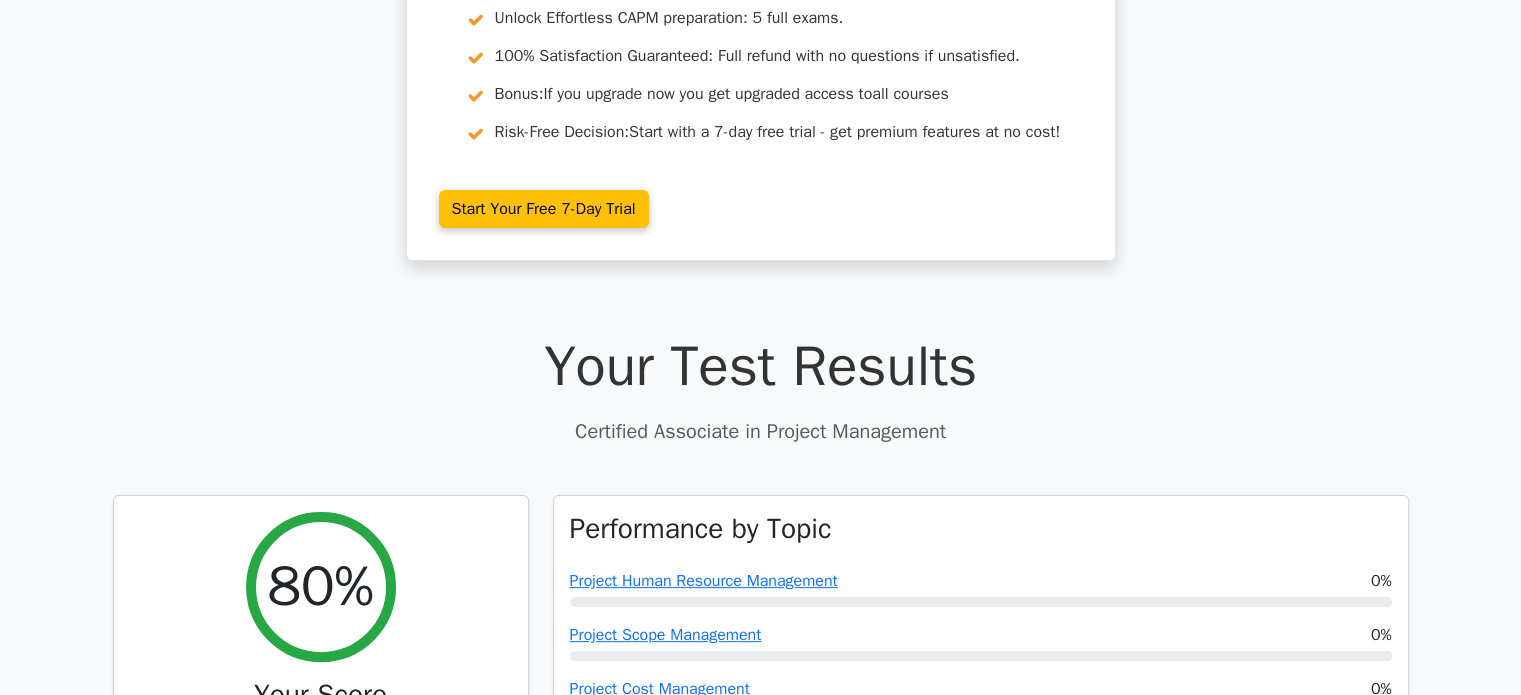 scroll, scrollTop: 0, scrollLeft: 0, axis: both 